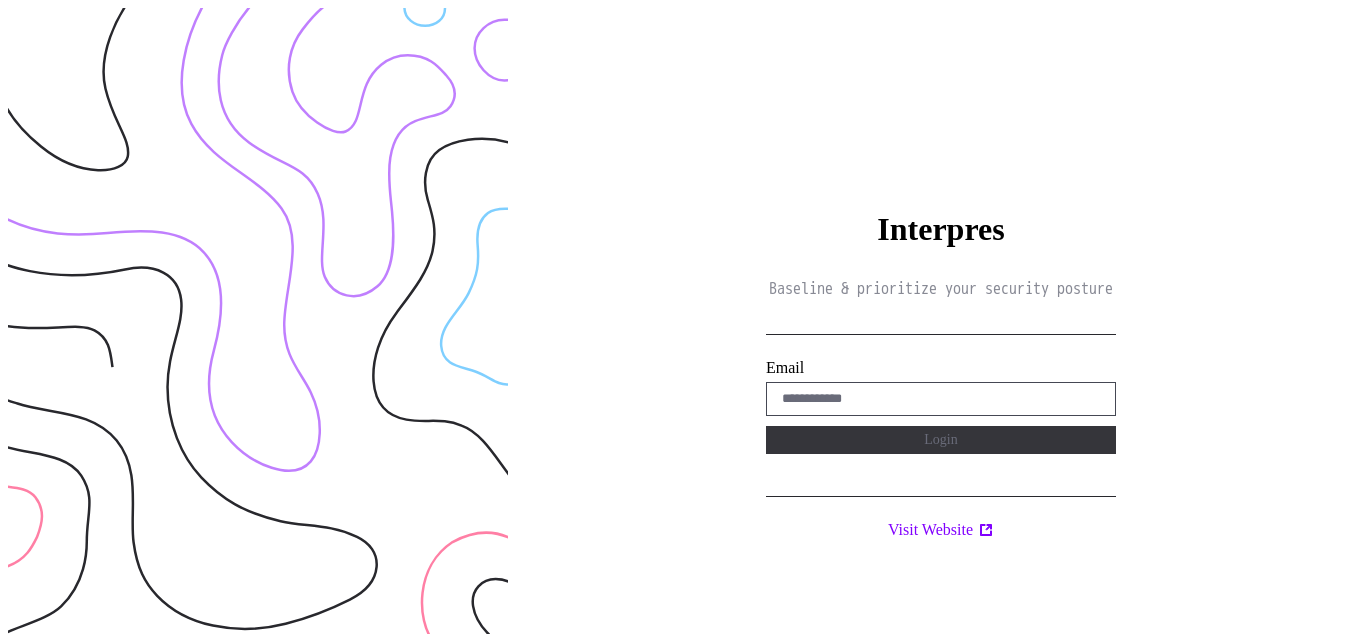 scroll, scrollTop: 0, scrollLeft: 0, axis: both 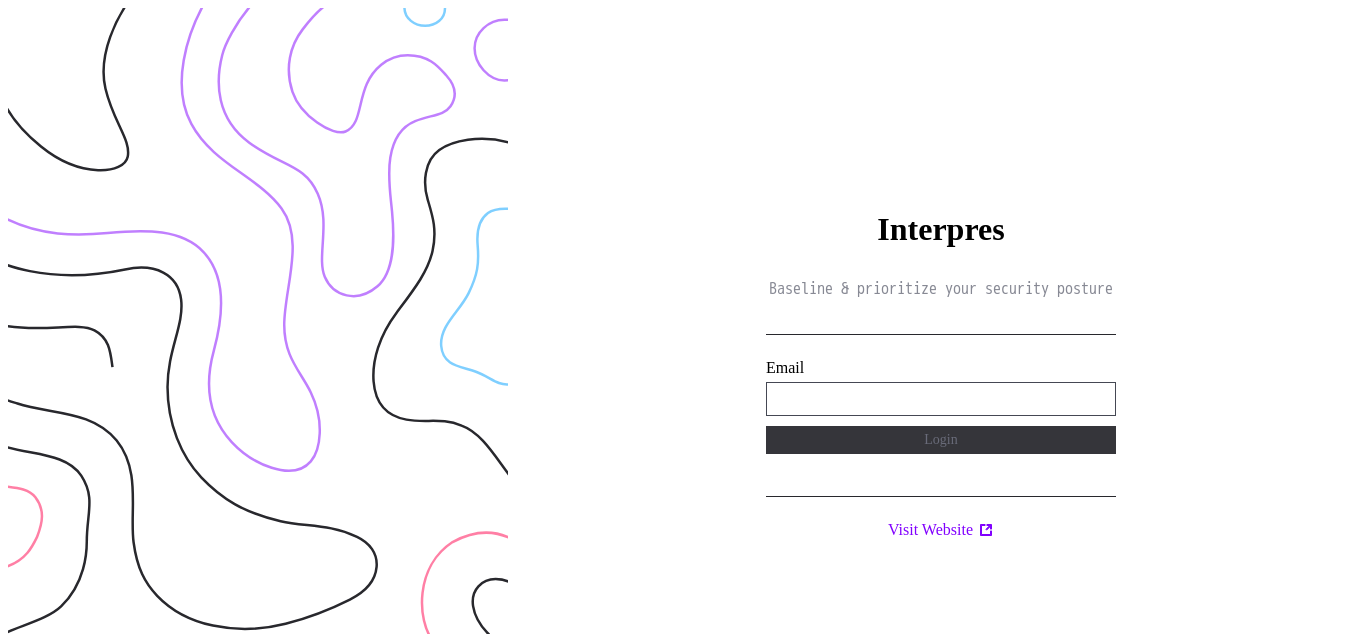 type on "**********" 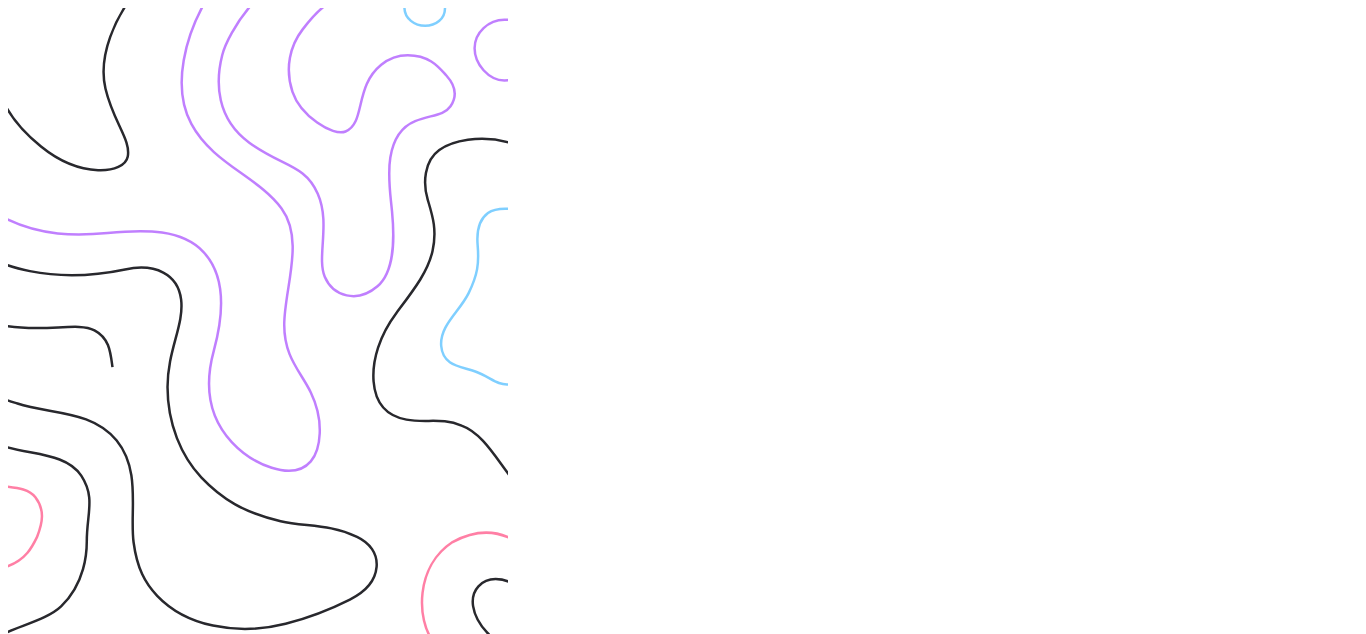 click on "Interpres Baseline & prioritize your security posture Email Login Visit Website" at bounding box center (941, 325) 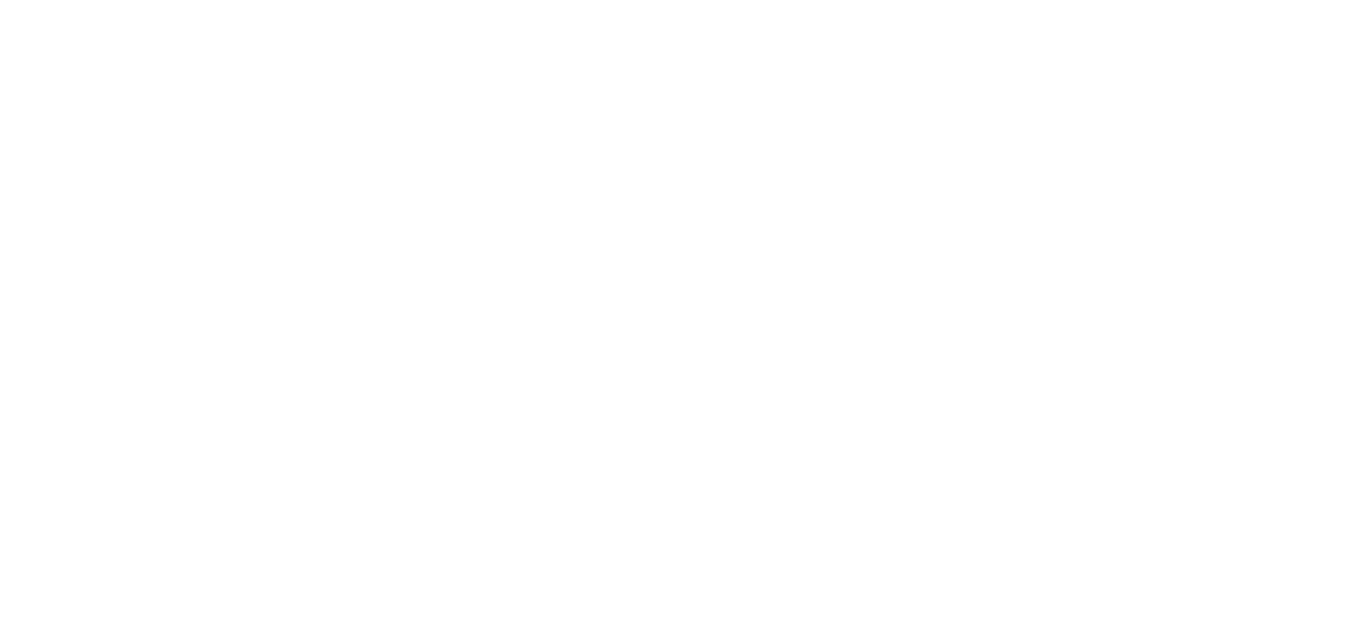 scroll, scrollTop: 0, scrollLeft: 0, axis: both 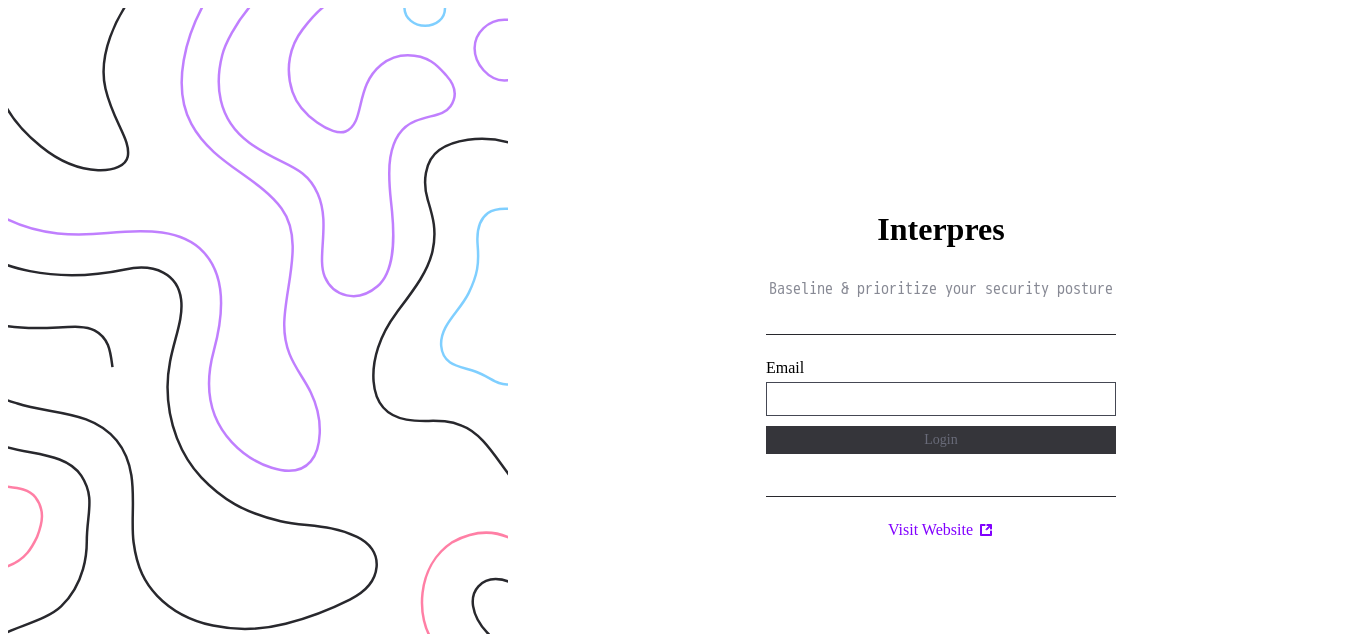 type on "**********" 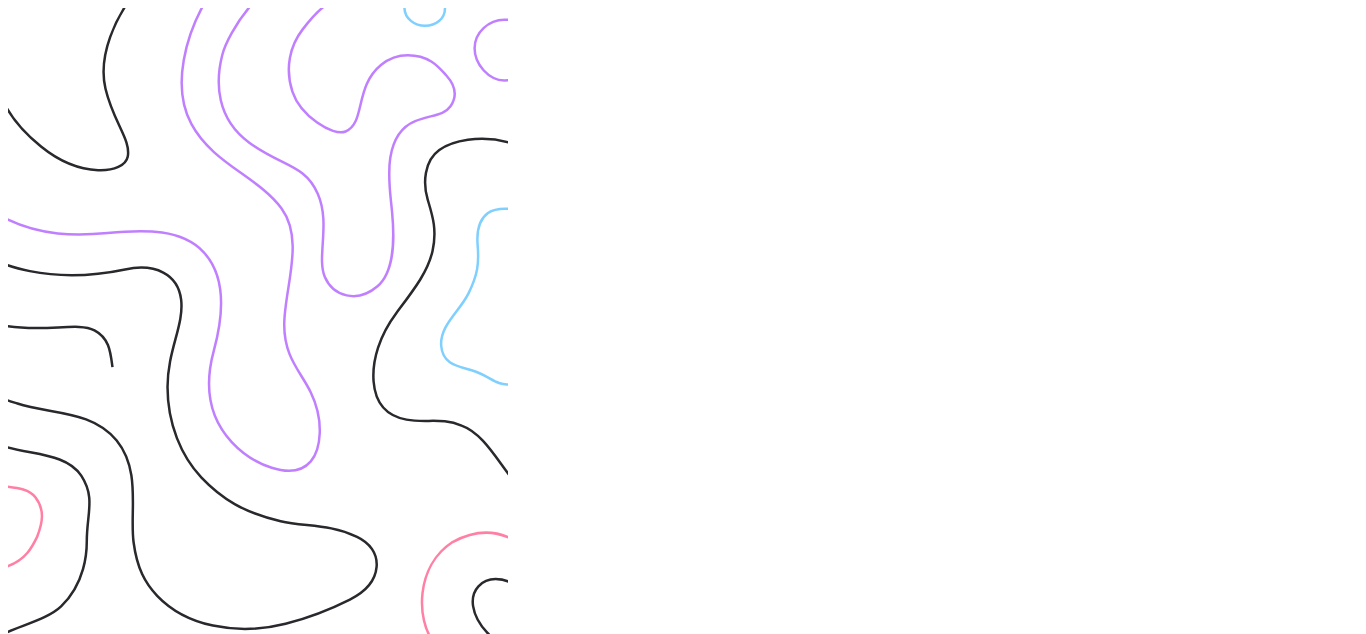 scroll, scrollTop: 0, scrollLeft: 0, axis: both 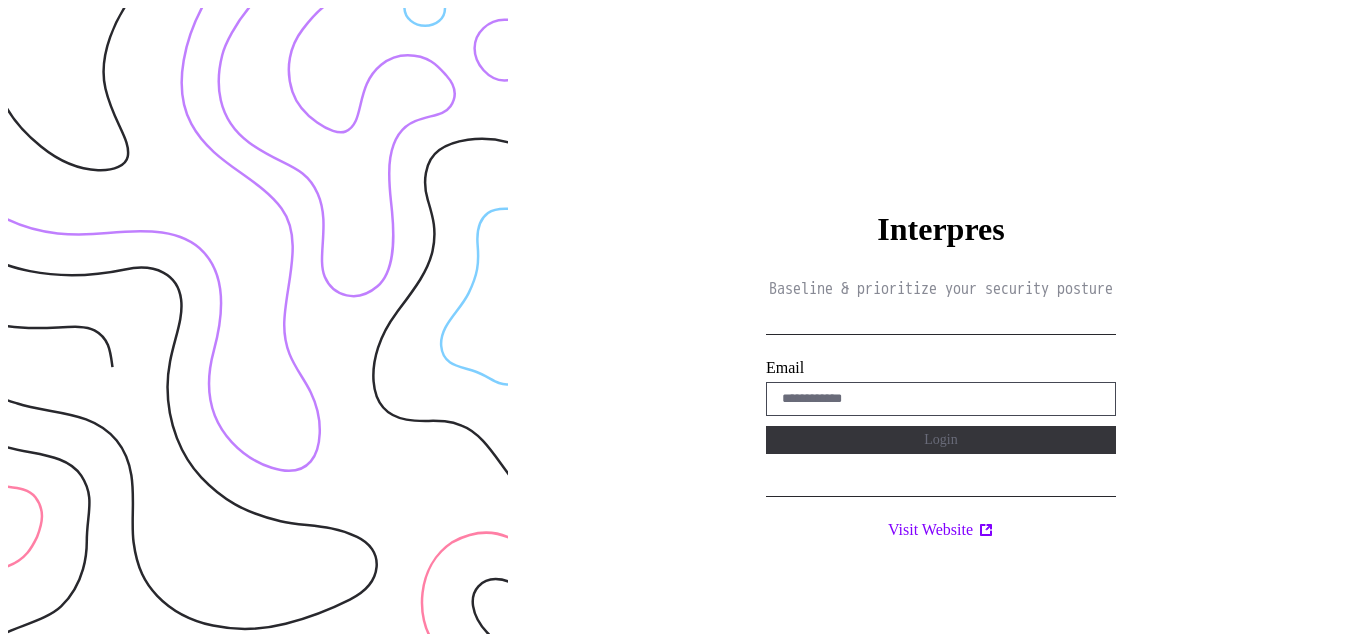 click on "Interpres Baseline & prioritize your security posture Email Login Visit Website" at bounding box center (941, 325) 